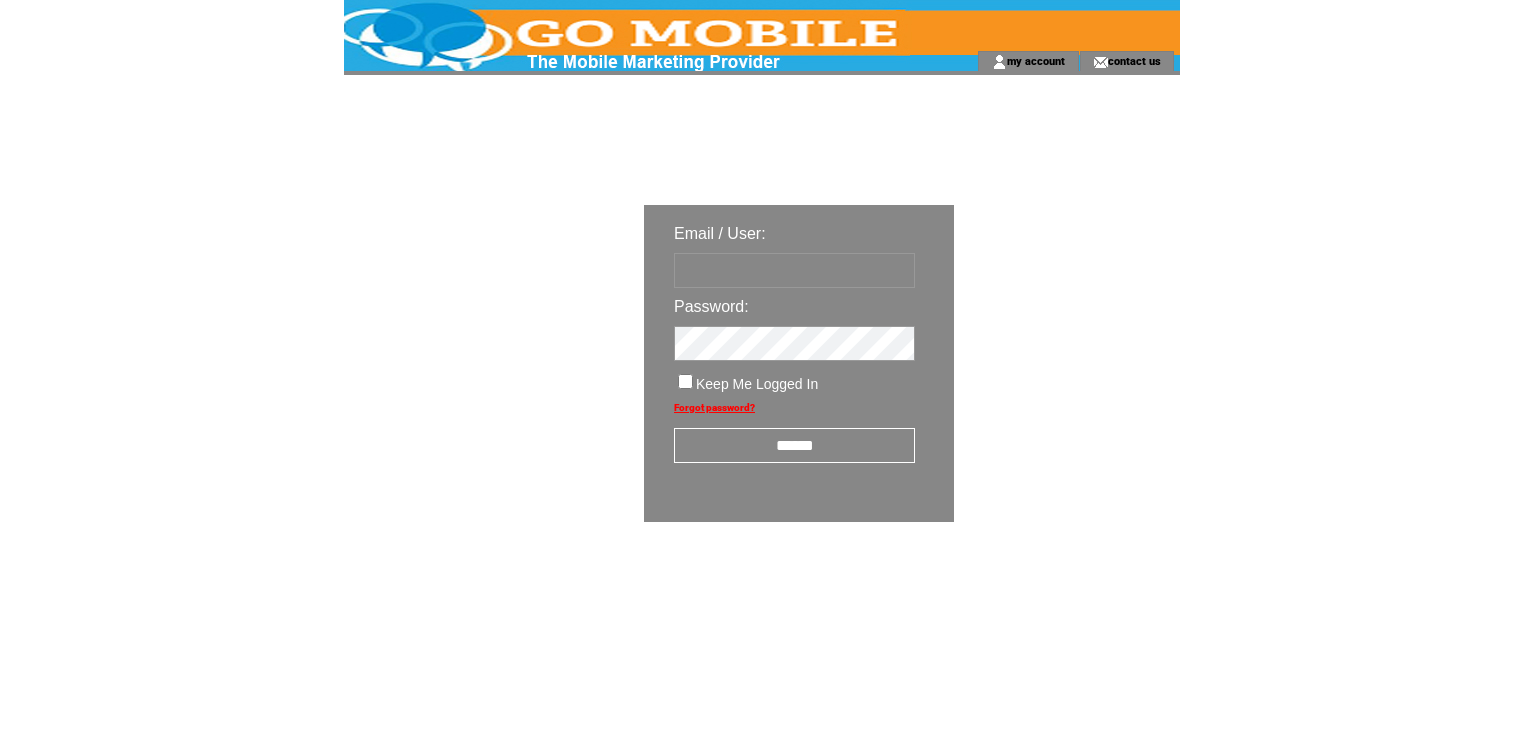 scroll, scrollTop: 0, scrollLeft: 0, axis: both 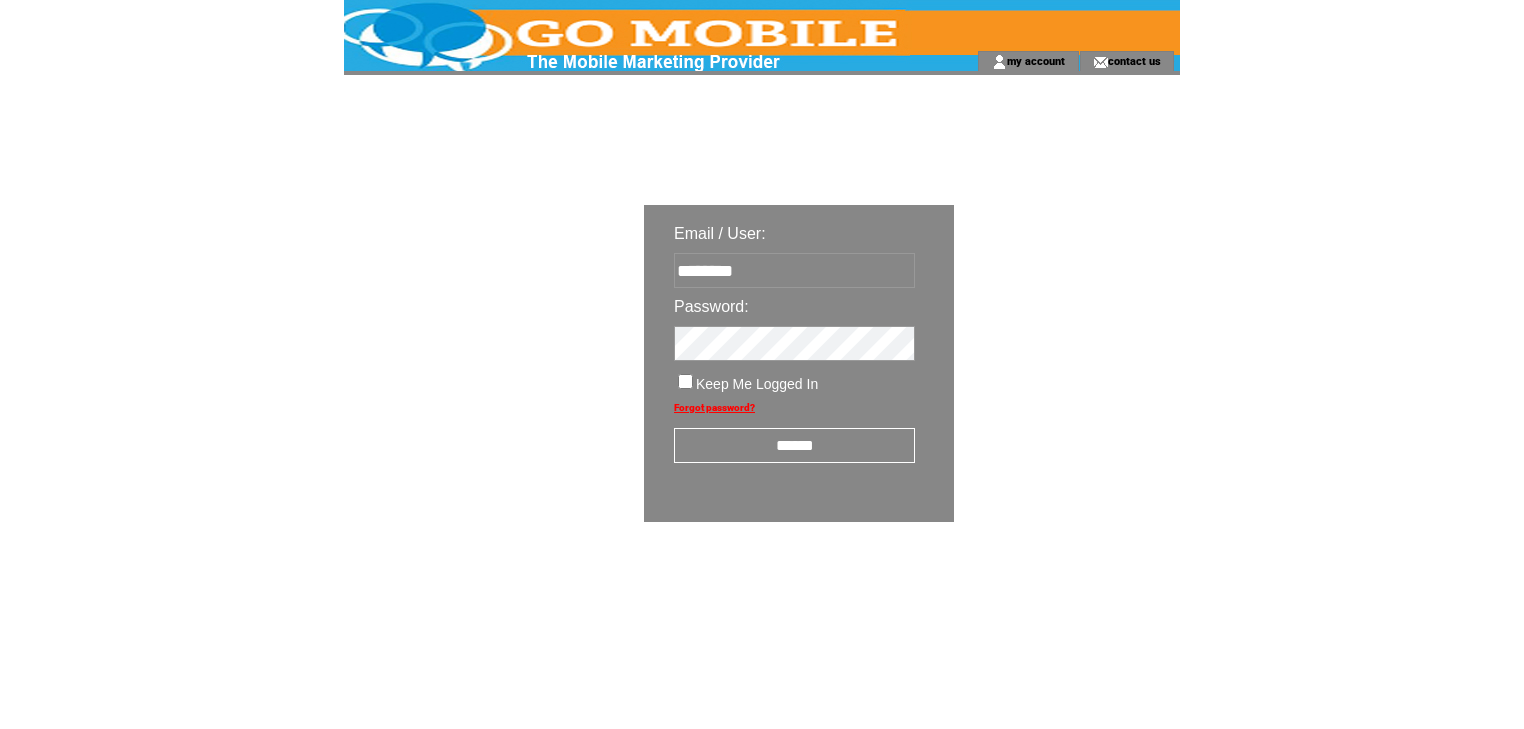 click on "******" at bounding box center [794, 445] 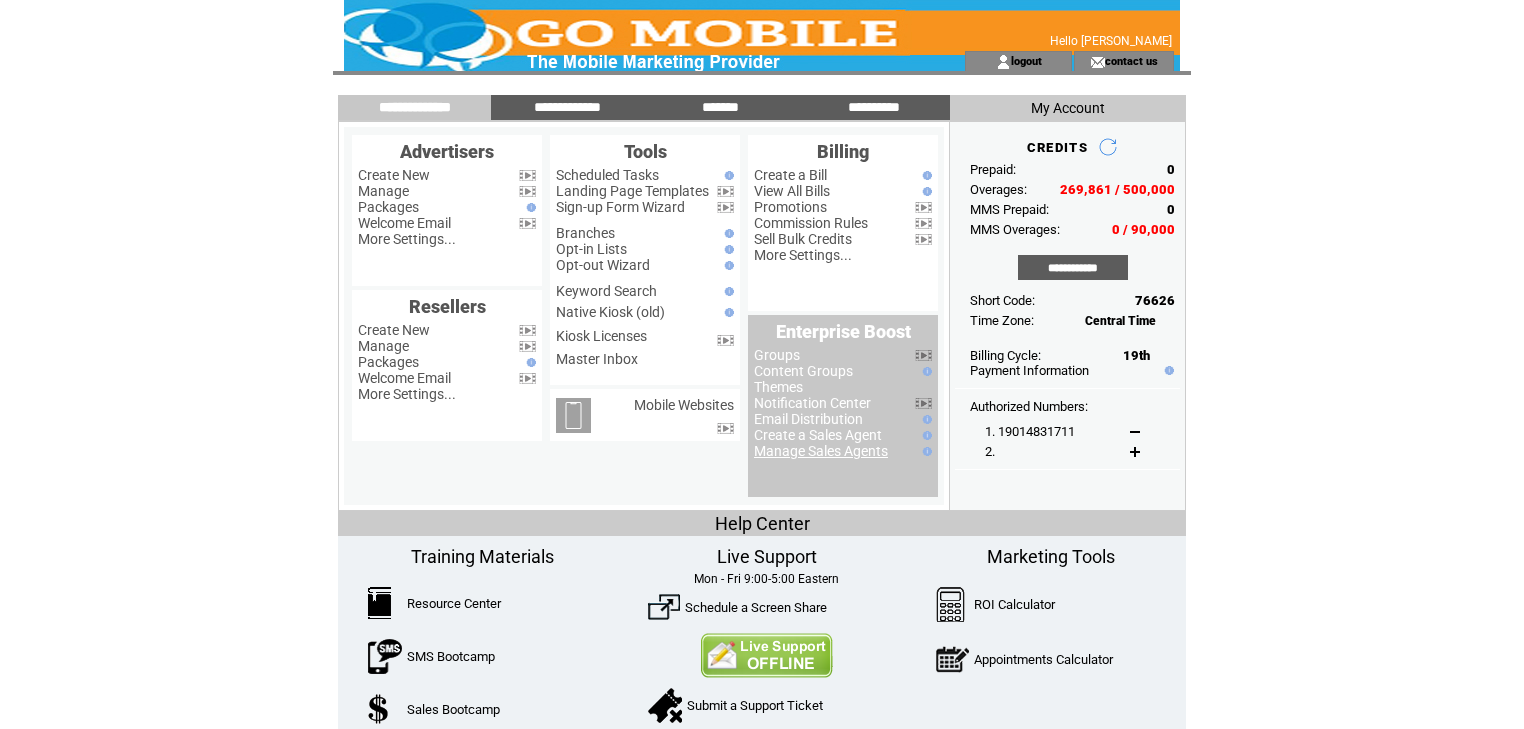 scroll, scrollTop: 0, scrollLeft: 0, axis: both 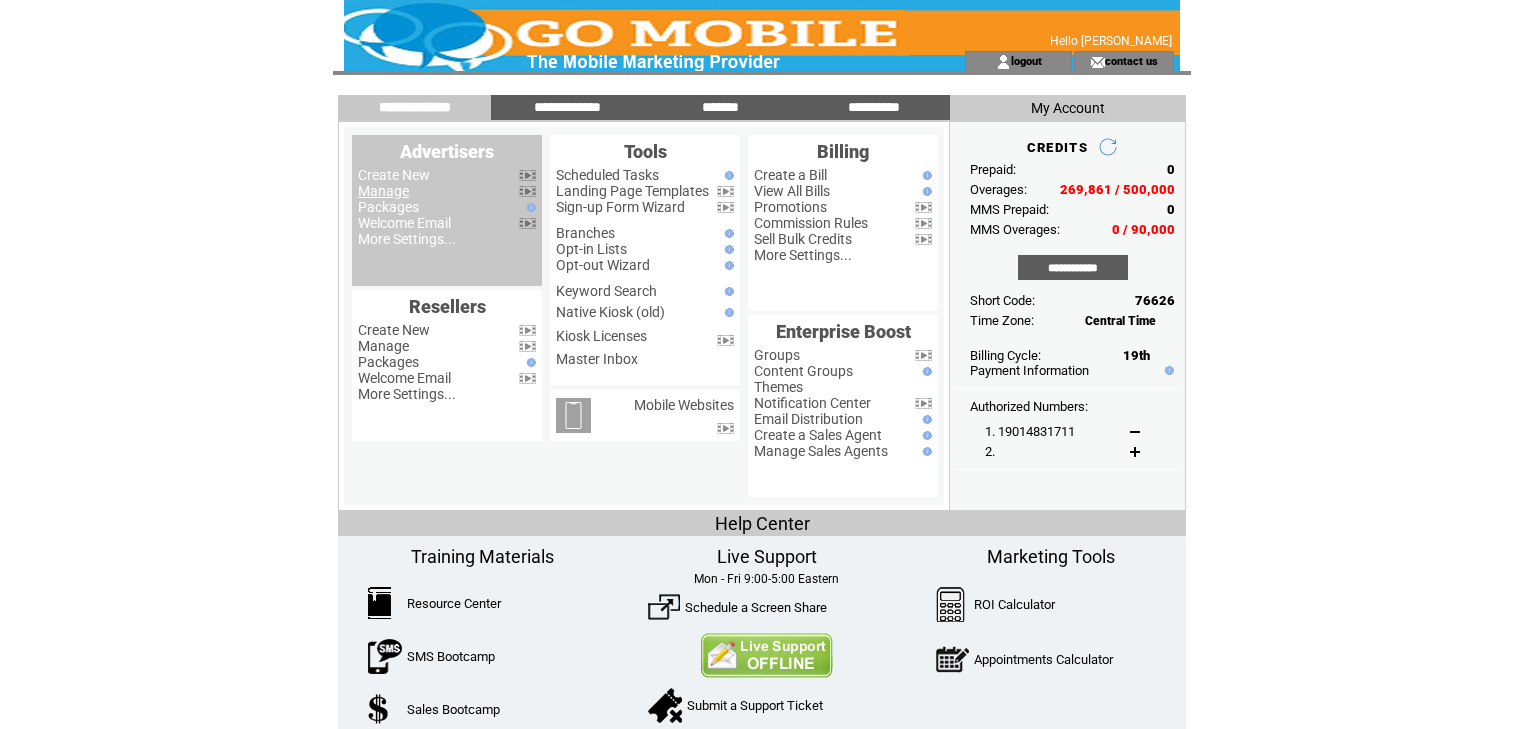 click on "Manage" at bounding box center [383, 191] 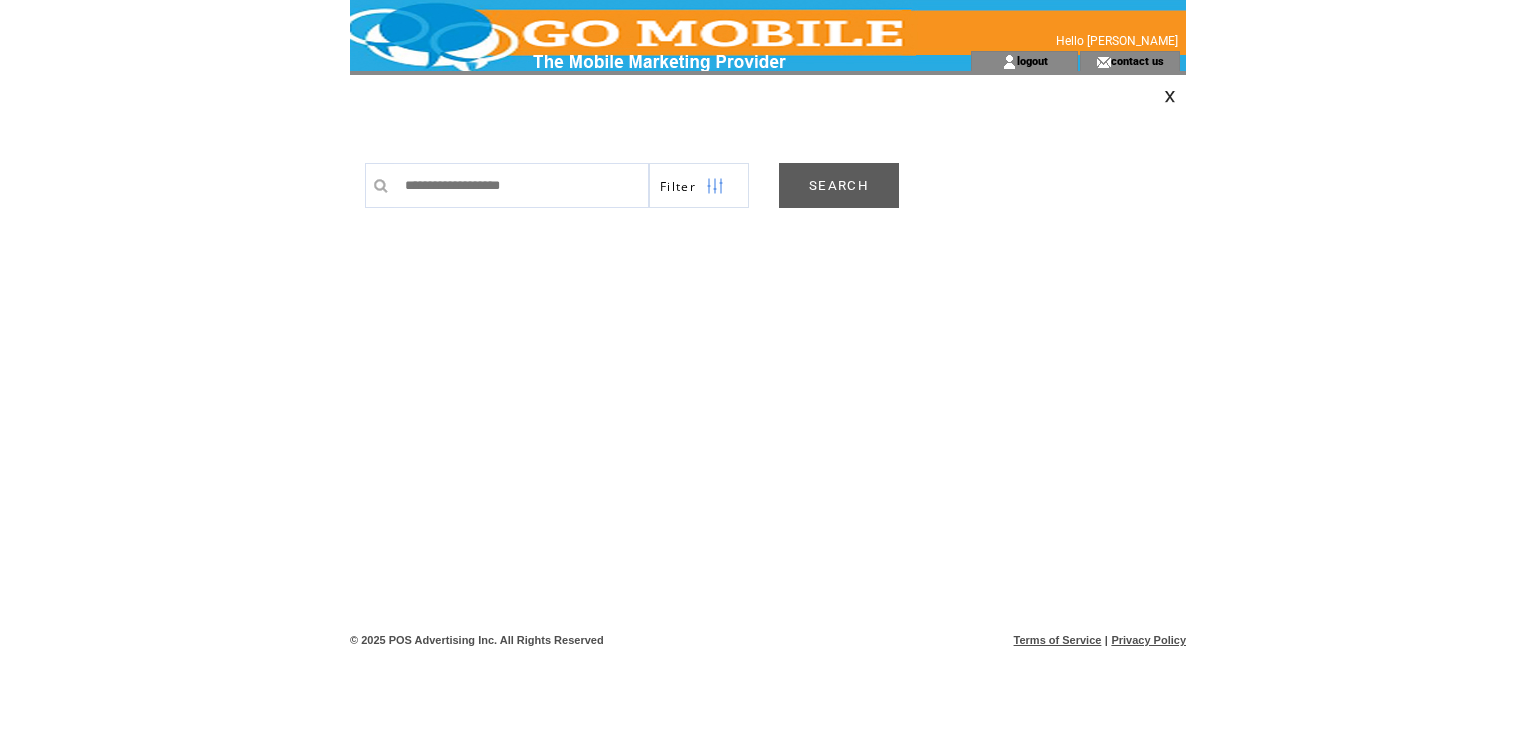scroll, scrollTop: 0, scrollLeft: 0, axis: both 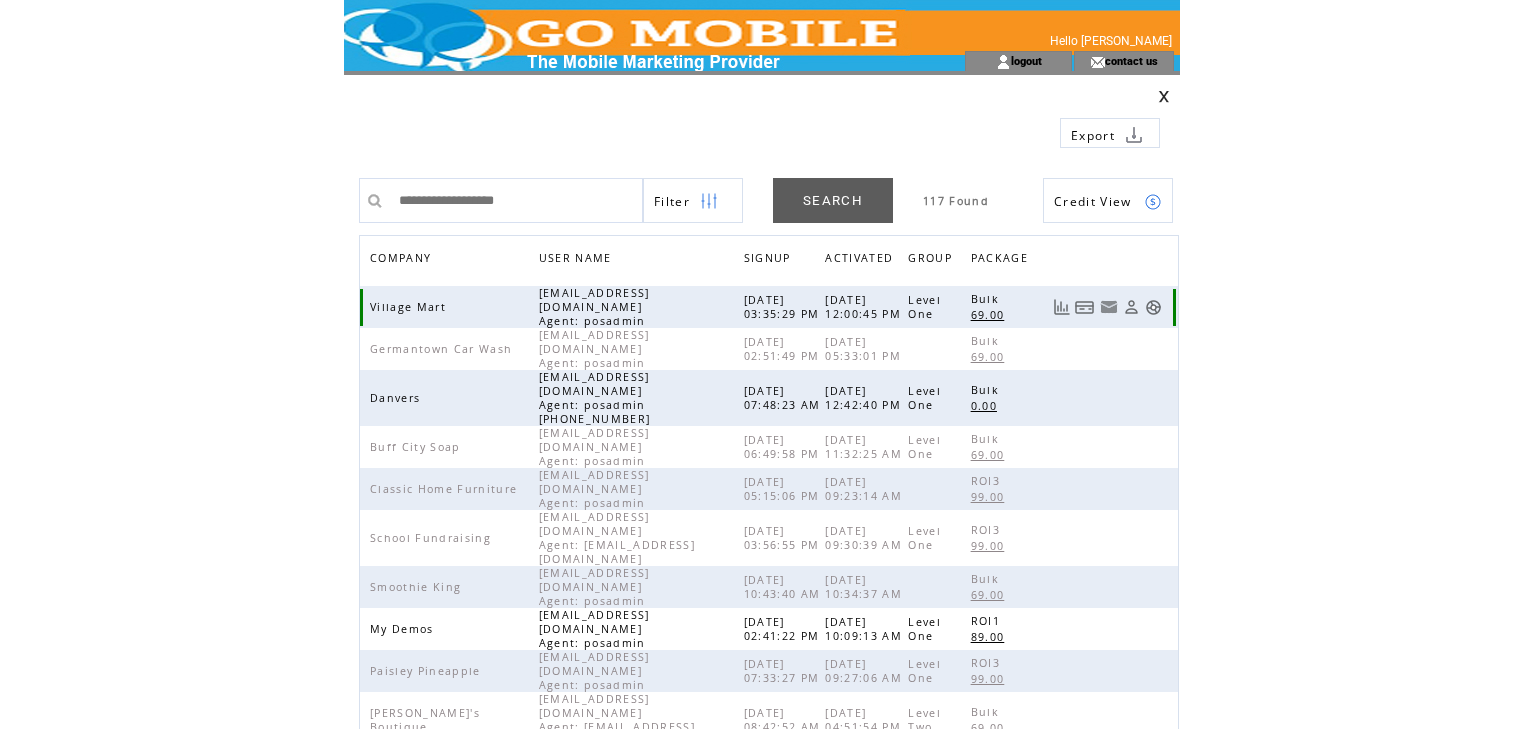 click at bounding box center [1153, 307] 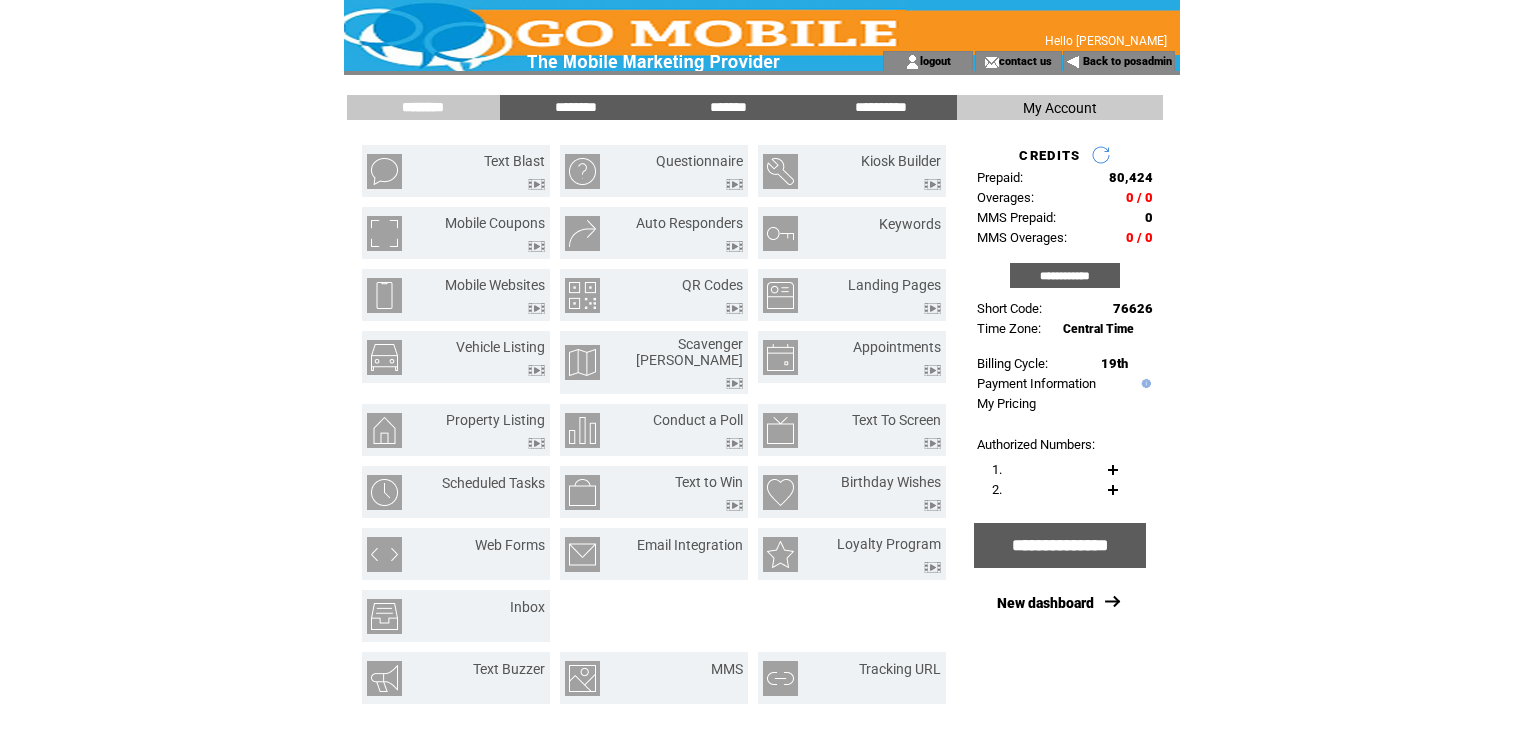 scroll, scrollTop: 0, scrollLeft: 0, axis: both 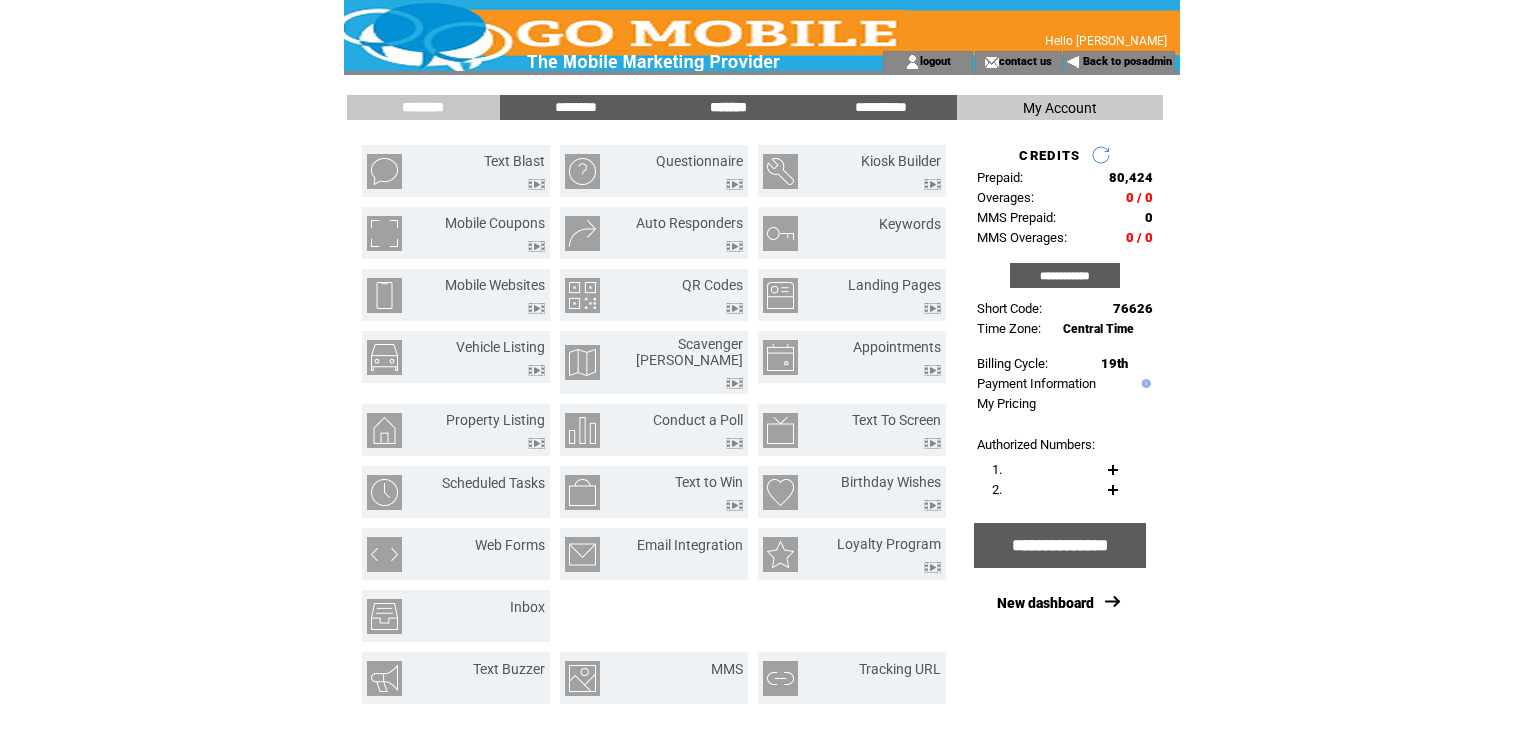 click on "*******" at bounding box center (728, 107) 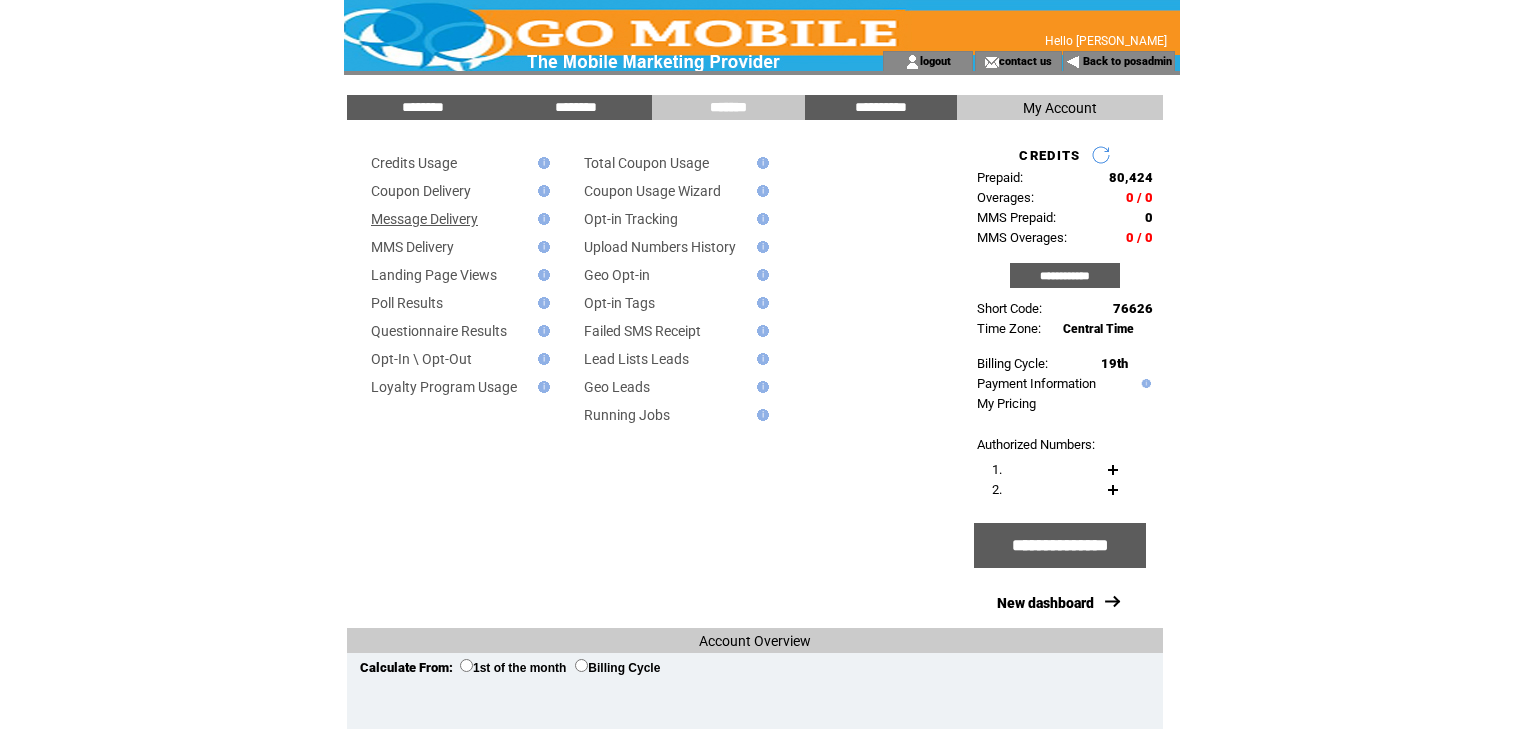 click on "Message Delivery" at bounding box center [424, 219] 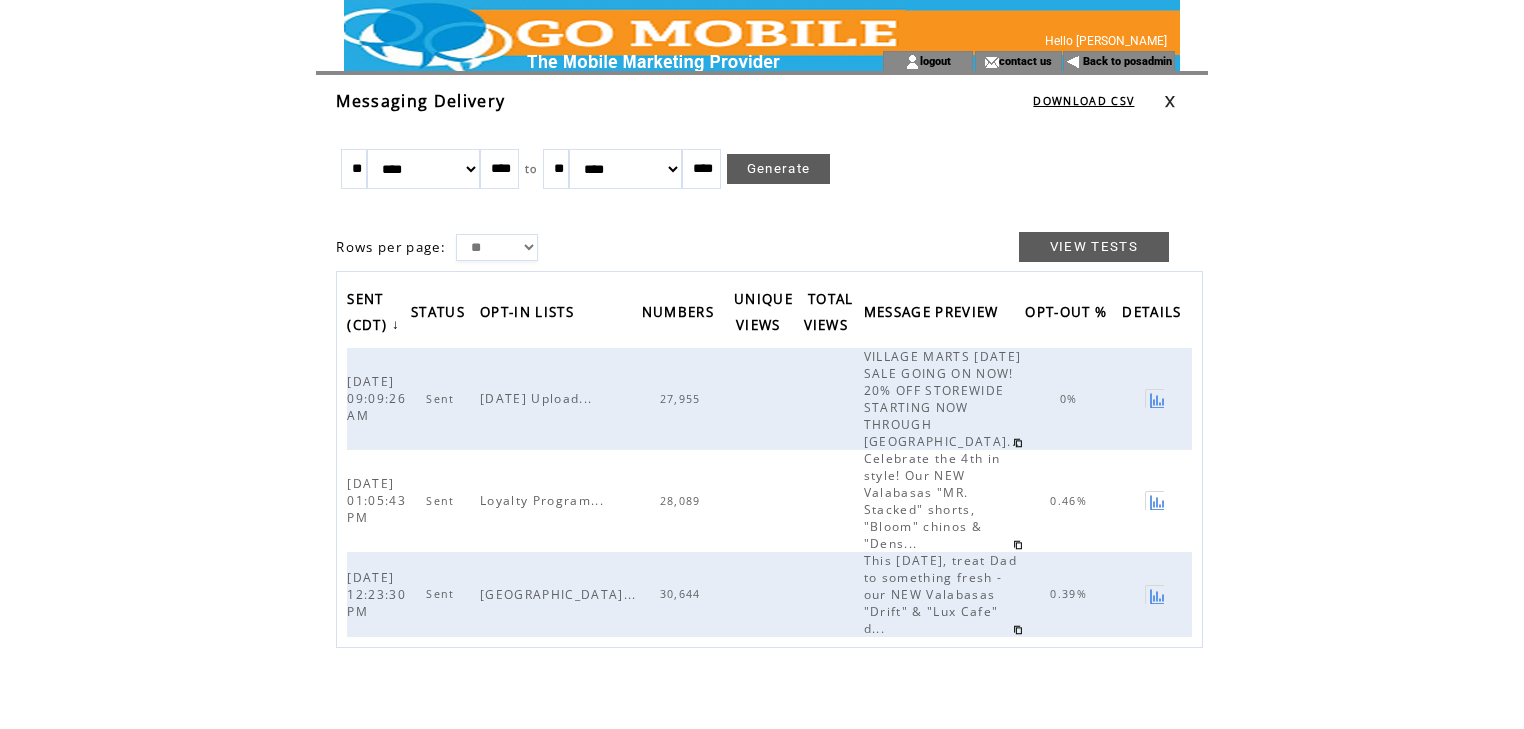 scroll, scrollTop: 0, scrollLeft: 0, axis: both 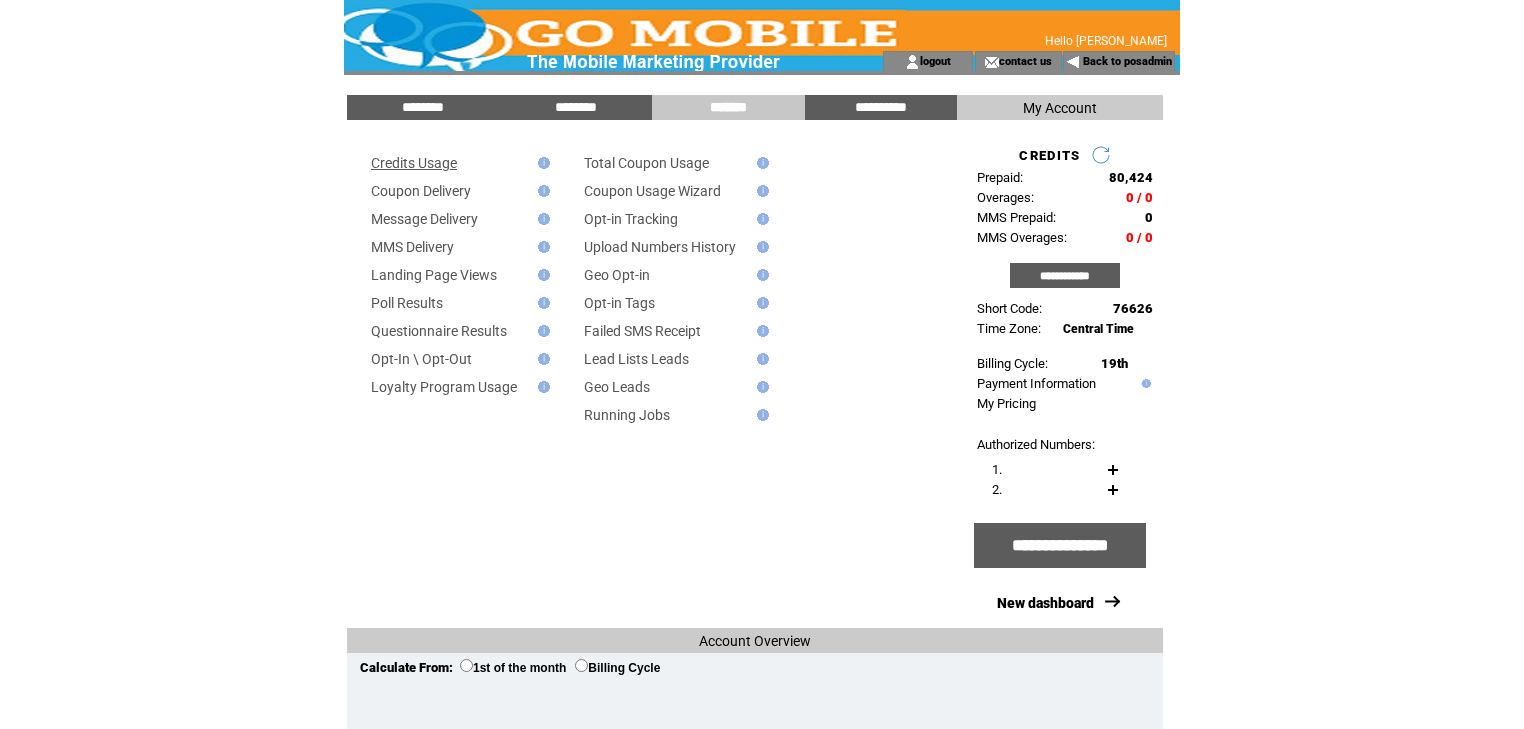 click on "Credits Usage" at bounding box center [414, 163] 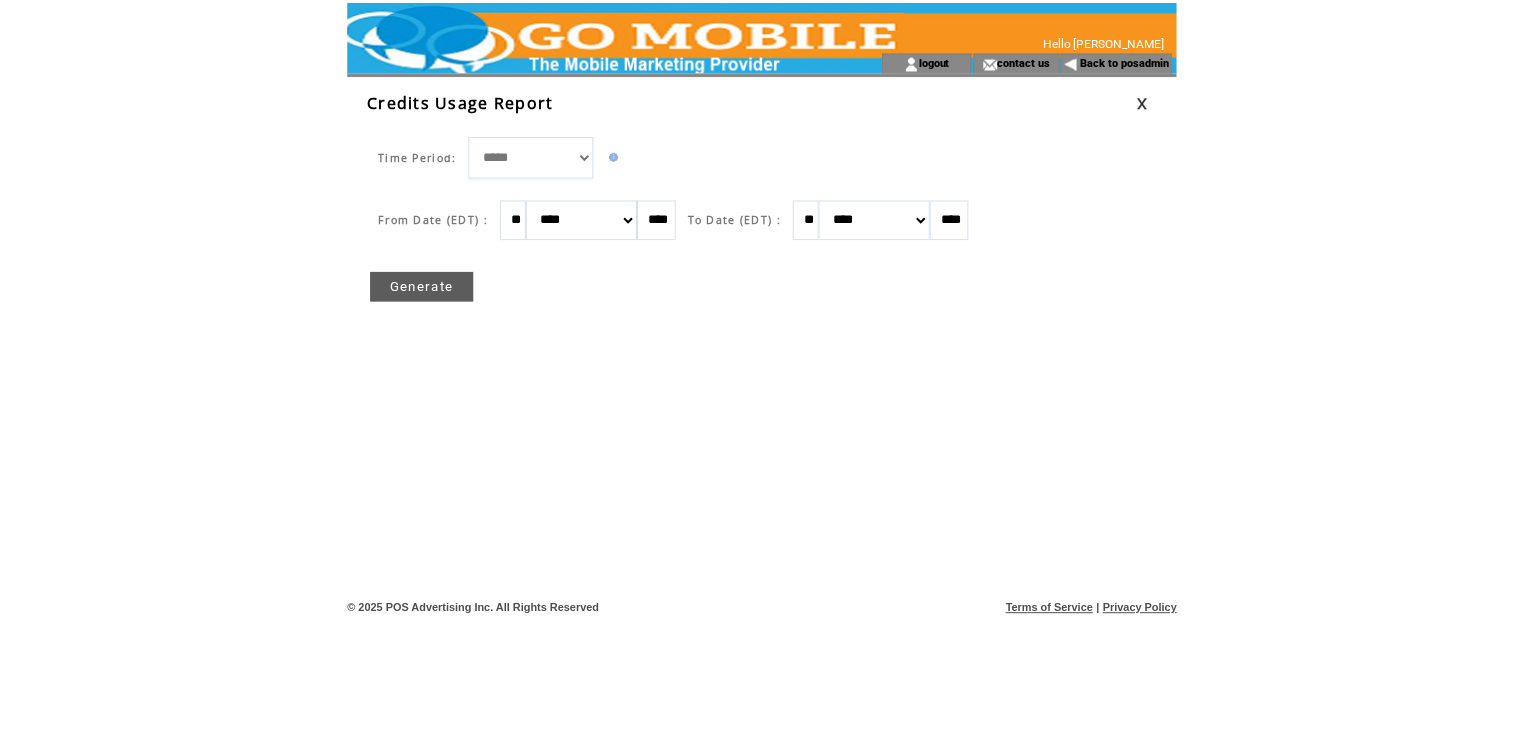 scroll, scrollTop: 0, scrollLeft: 0, axis: both 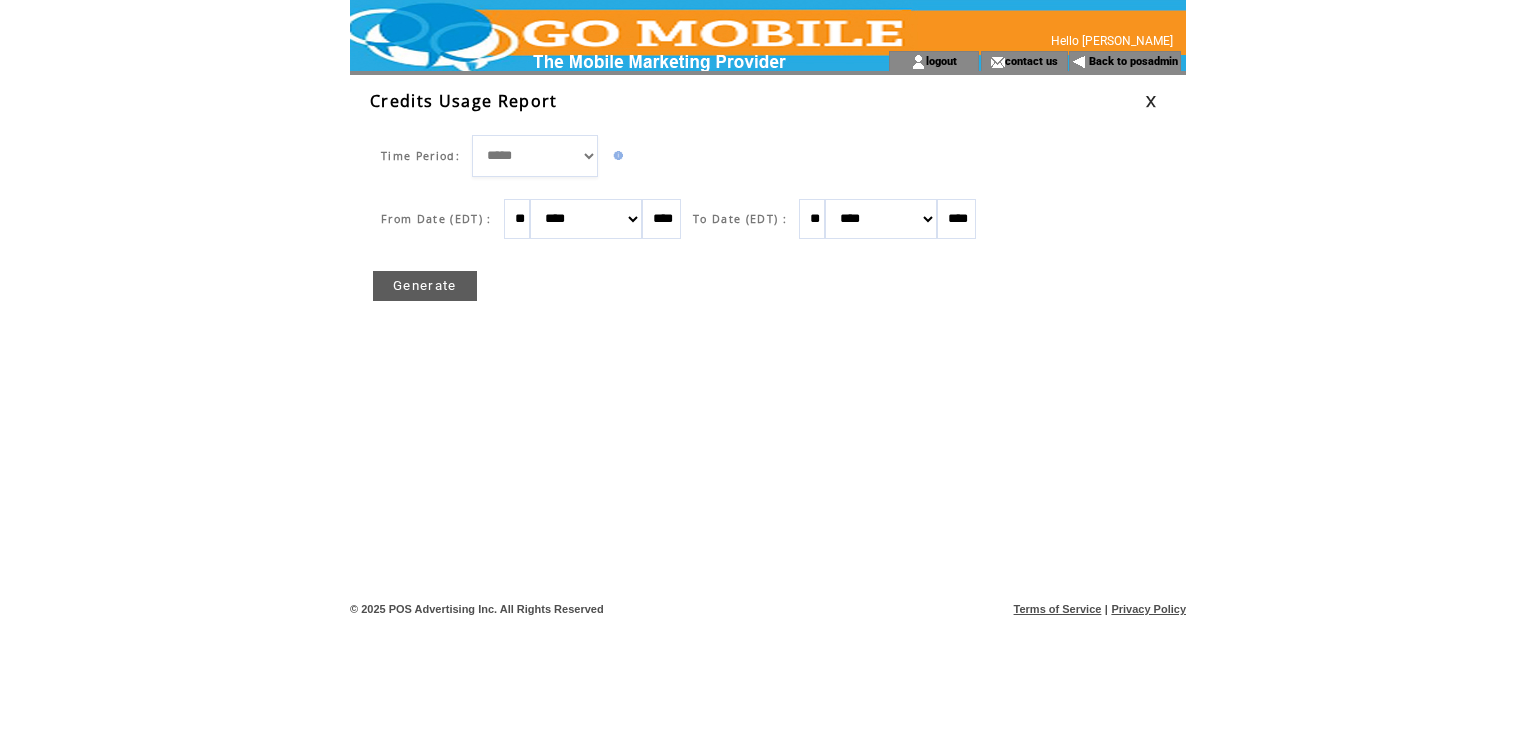 click on "Generate" at bounding box center (425, 286) 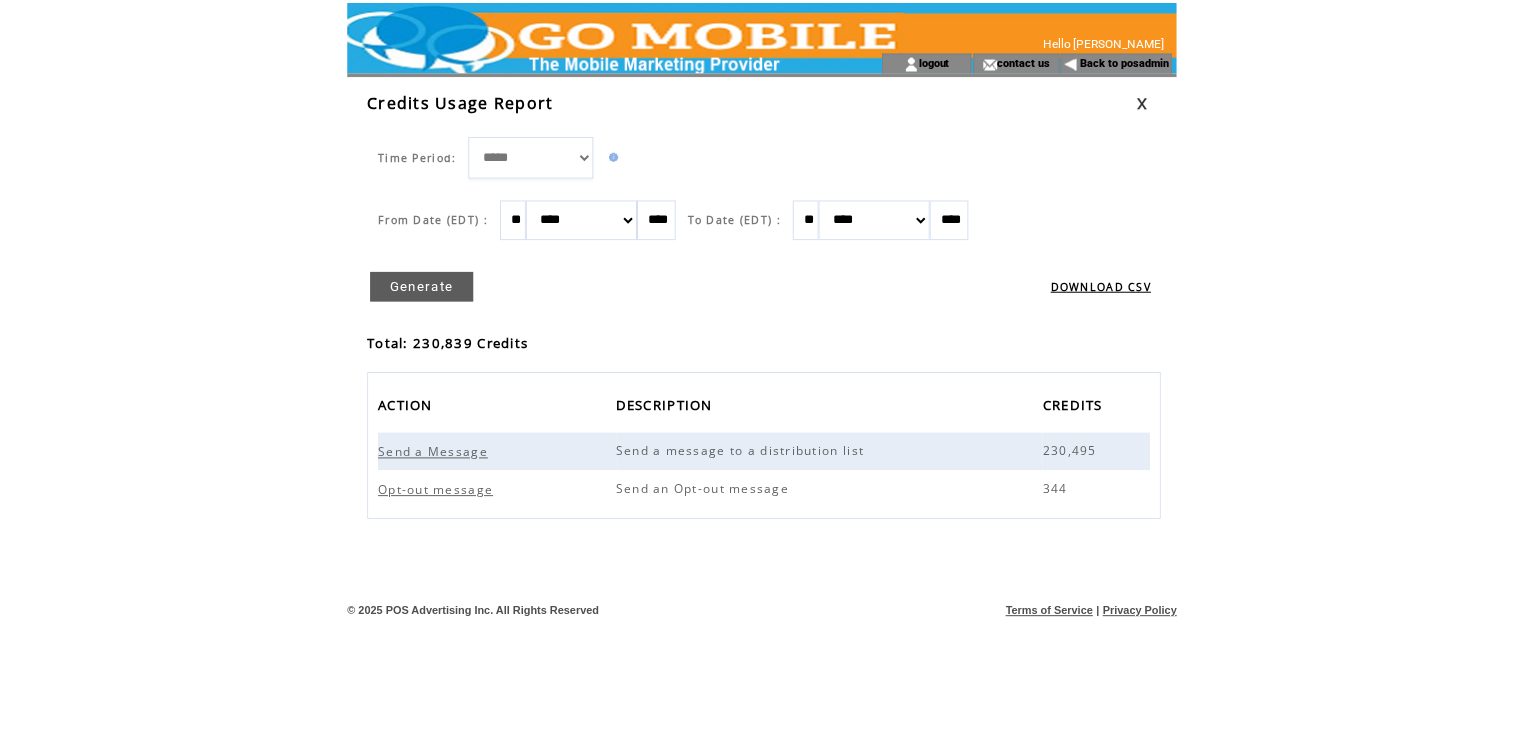 scroll, scrollTop: 0, scrollLeft: 0, axis: both 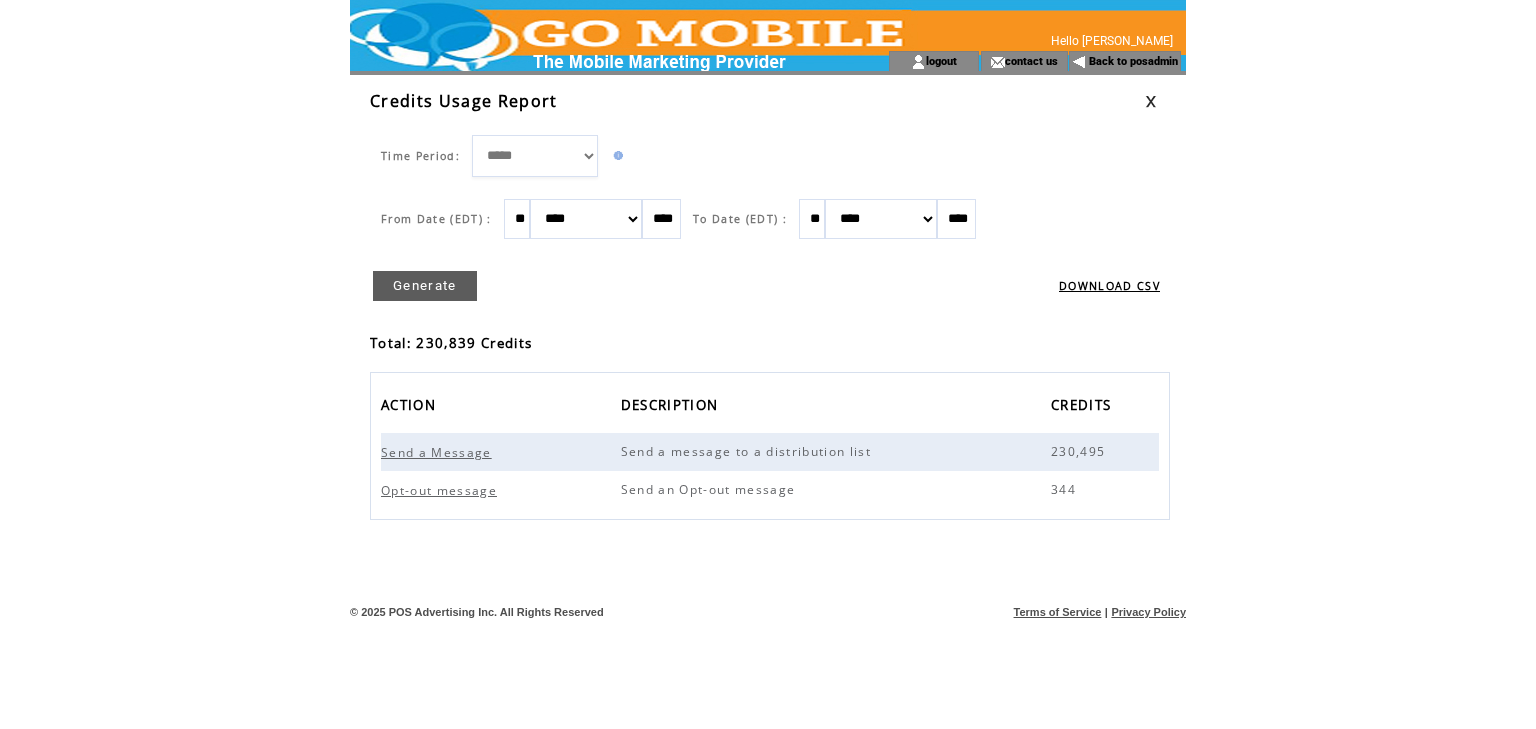 click on "******* 		 ******** 		 ***** 		 ***** 		 *** 		 **** 		 **** 		 ****** 		 ********* 		 ******* 		 ******** 		 ********" at bounding box center [586, 219] 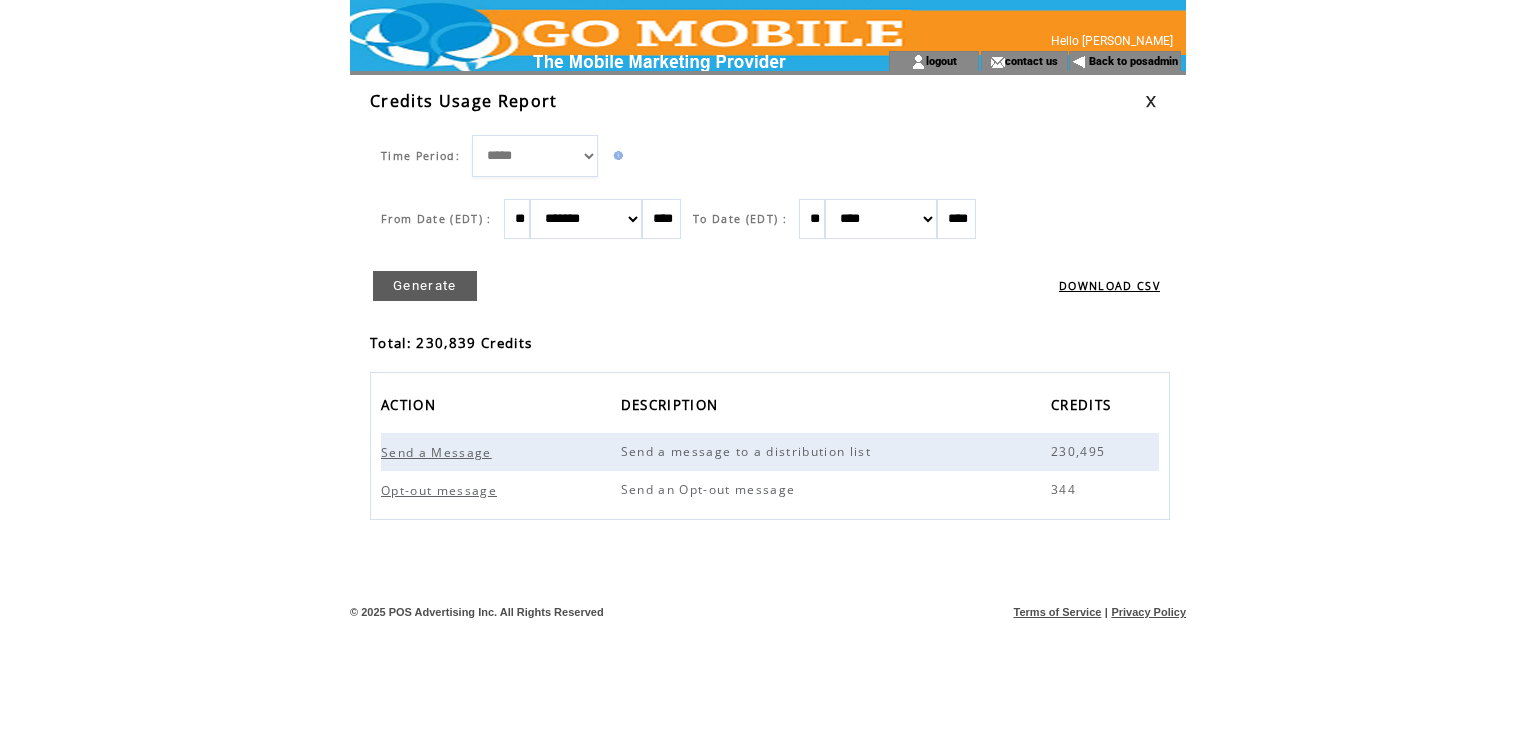 click on "Generate" at bounding box center [425, 286] 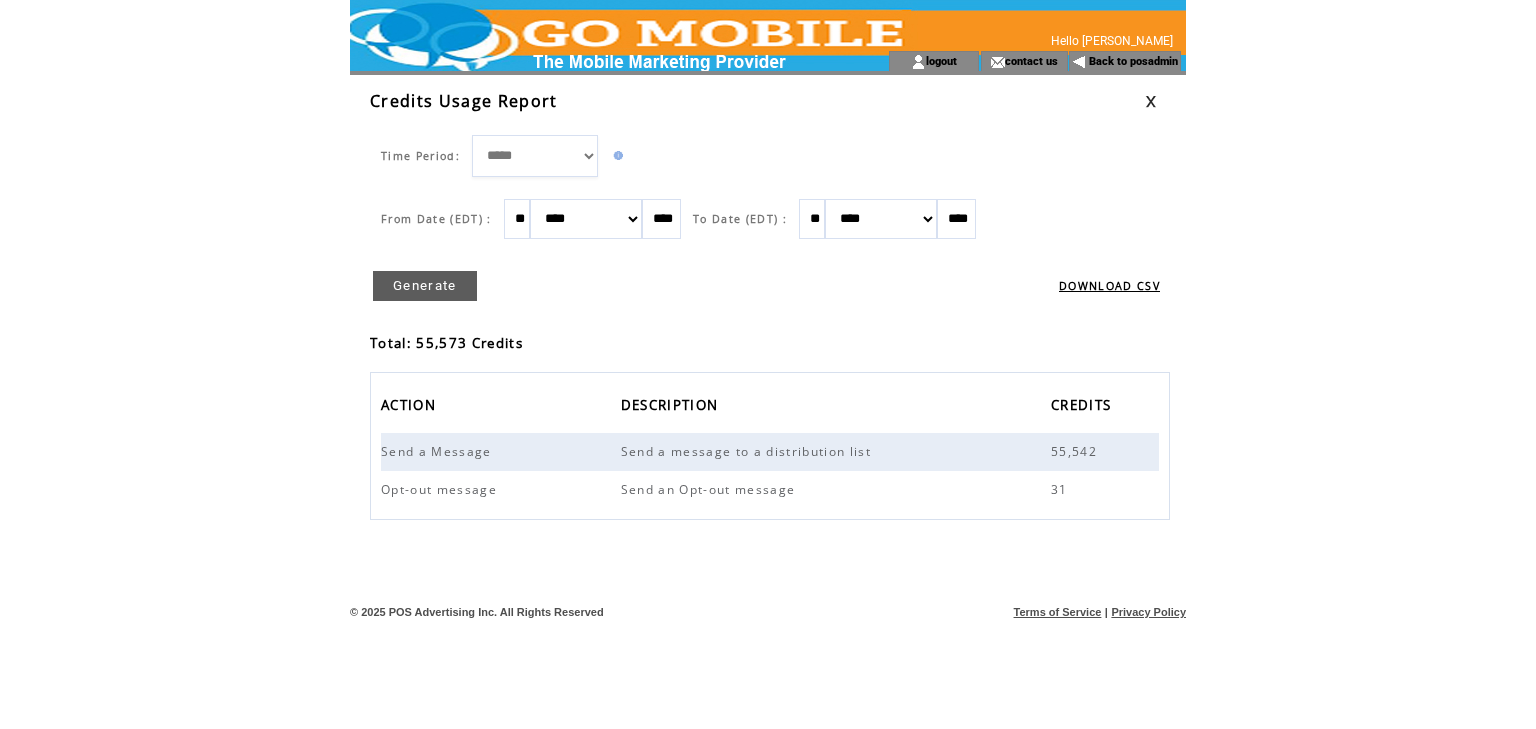 scroll, scrollTop: 0, scrollLeft: 0, axis: both 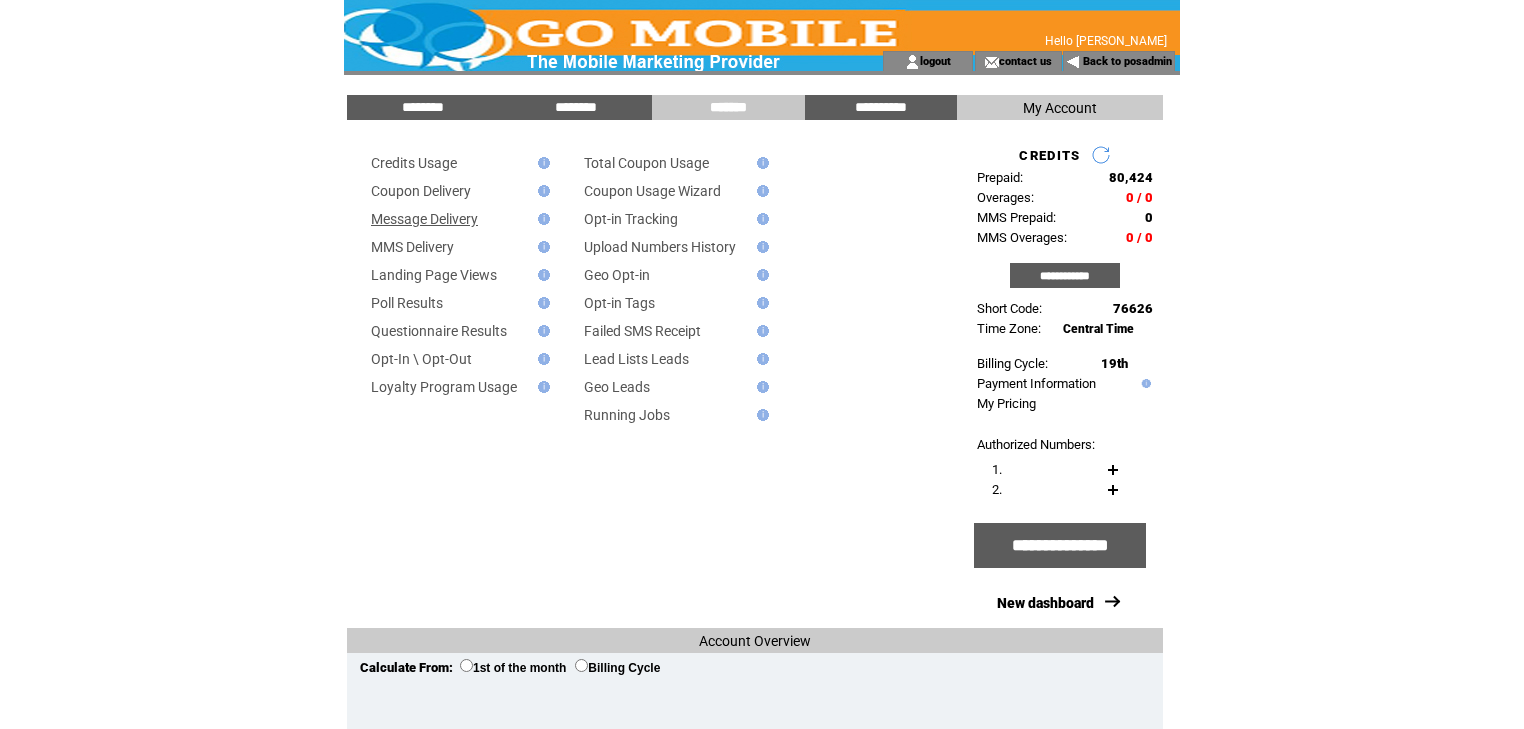 click on "Message Delivery" at bounding box center [424, 219] 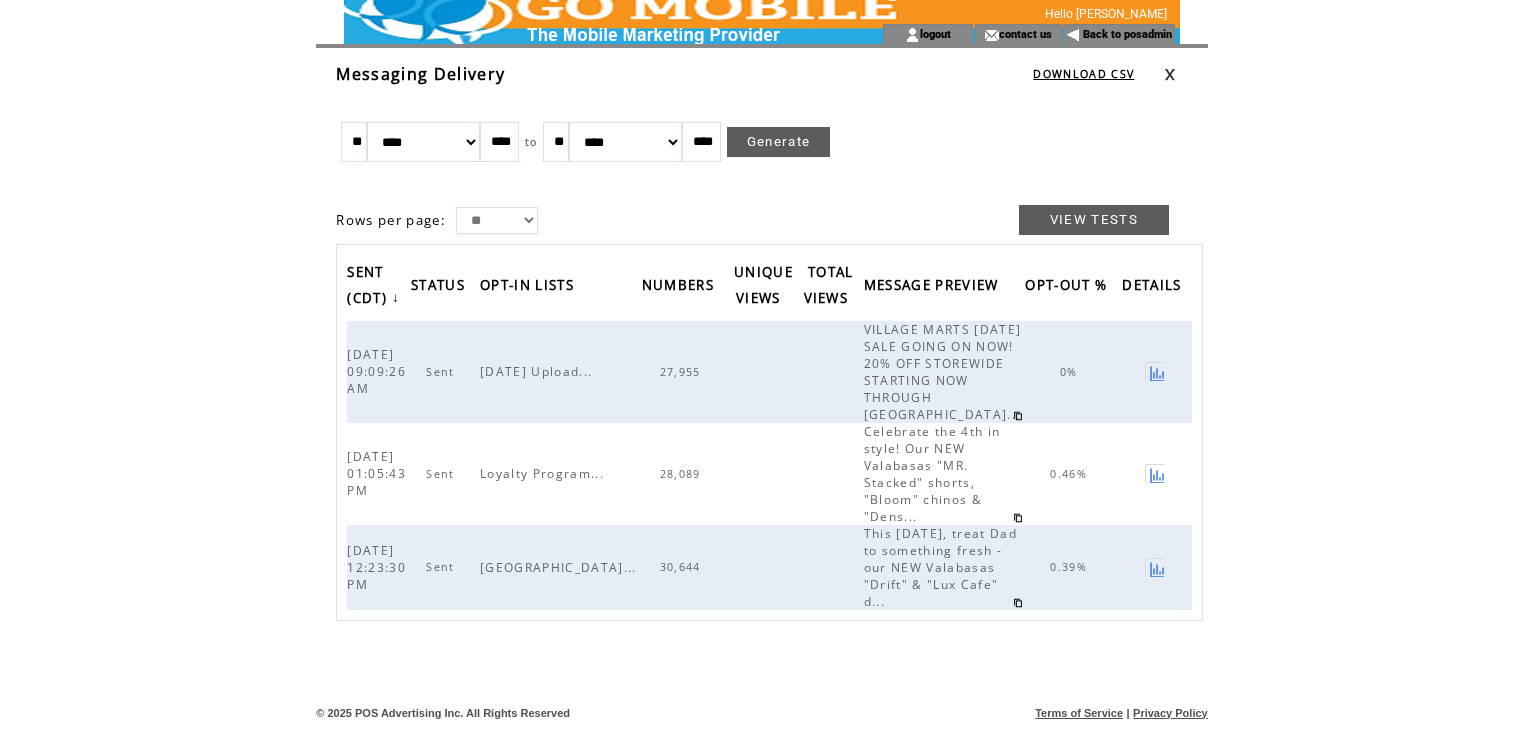 scroll, scrollTop: 105, scrollLeft: 0, axis: vertical 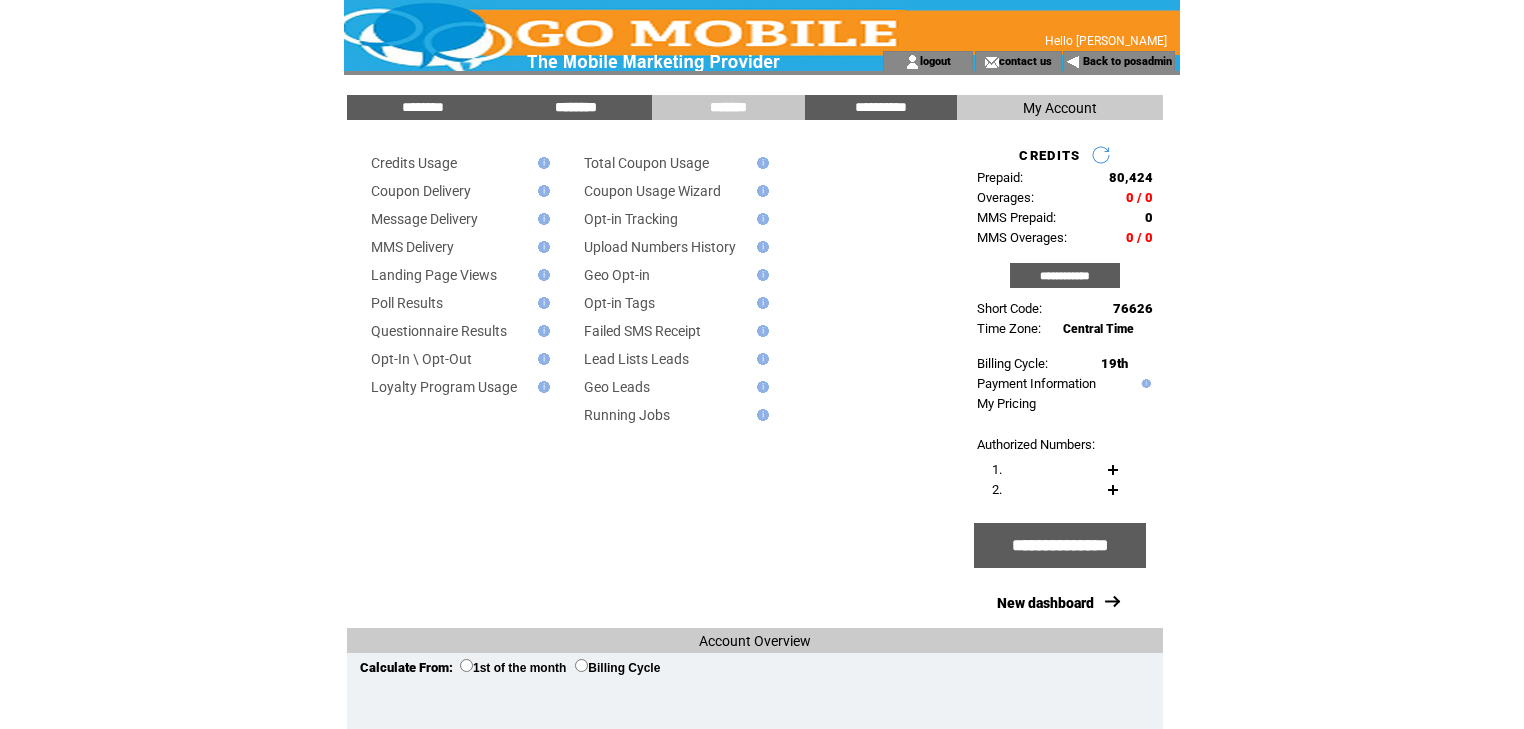 click on "********" at bounding box center (576, 107) 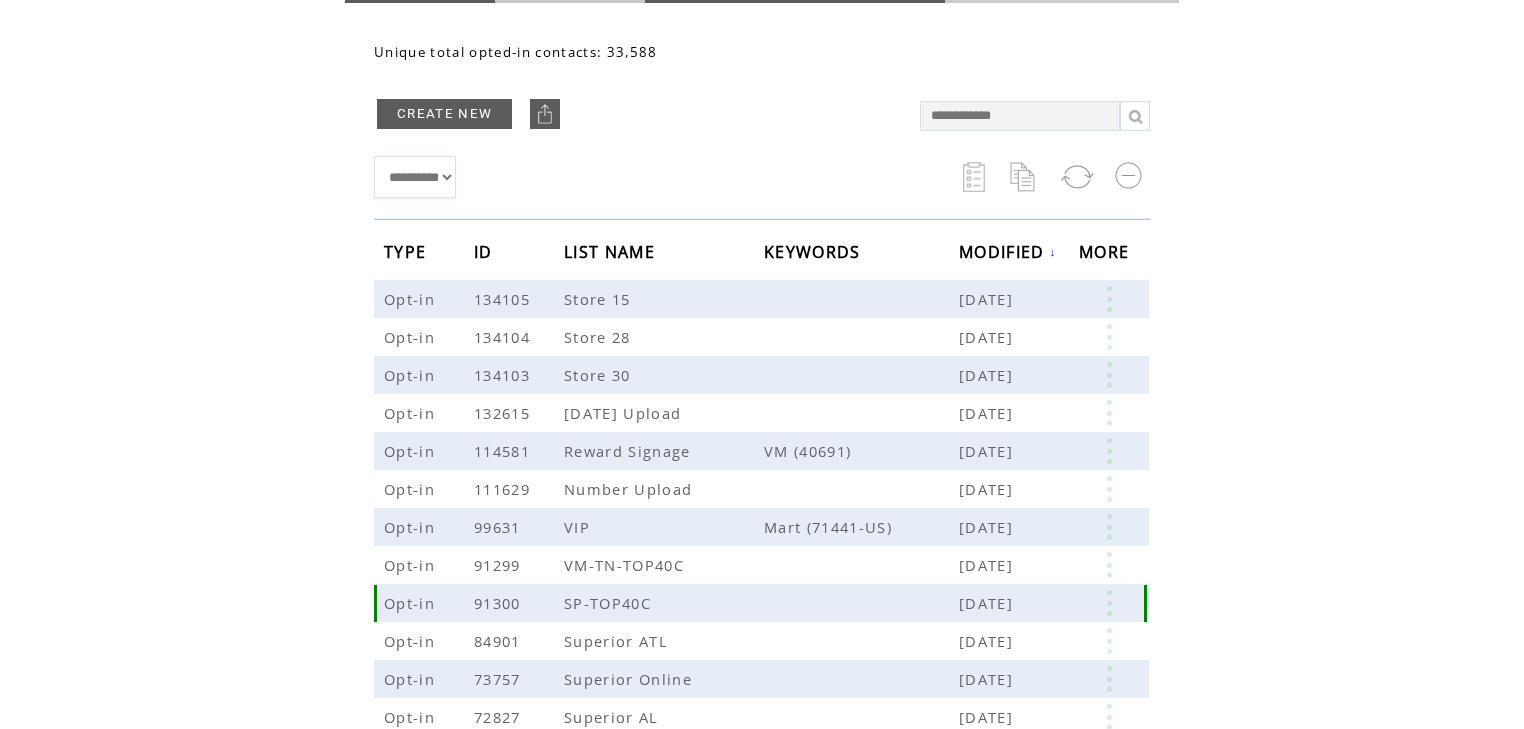scroll, scrollTop: 94, scrollLeft: 0, axis: vertical 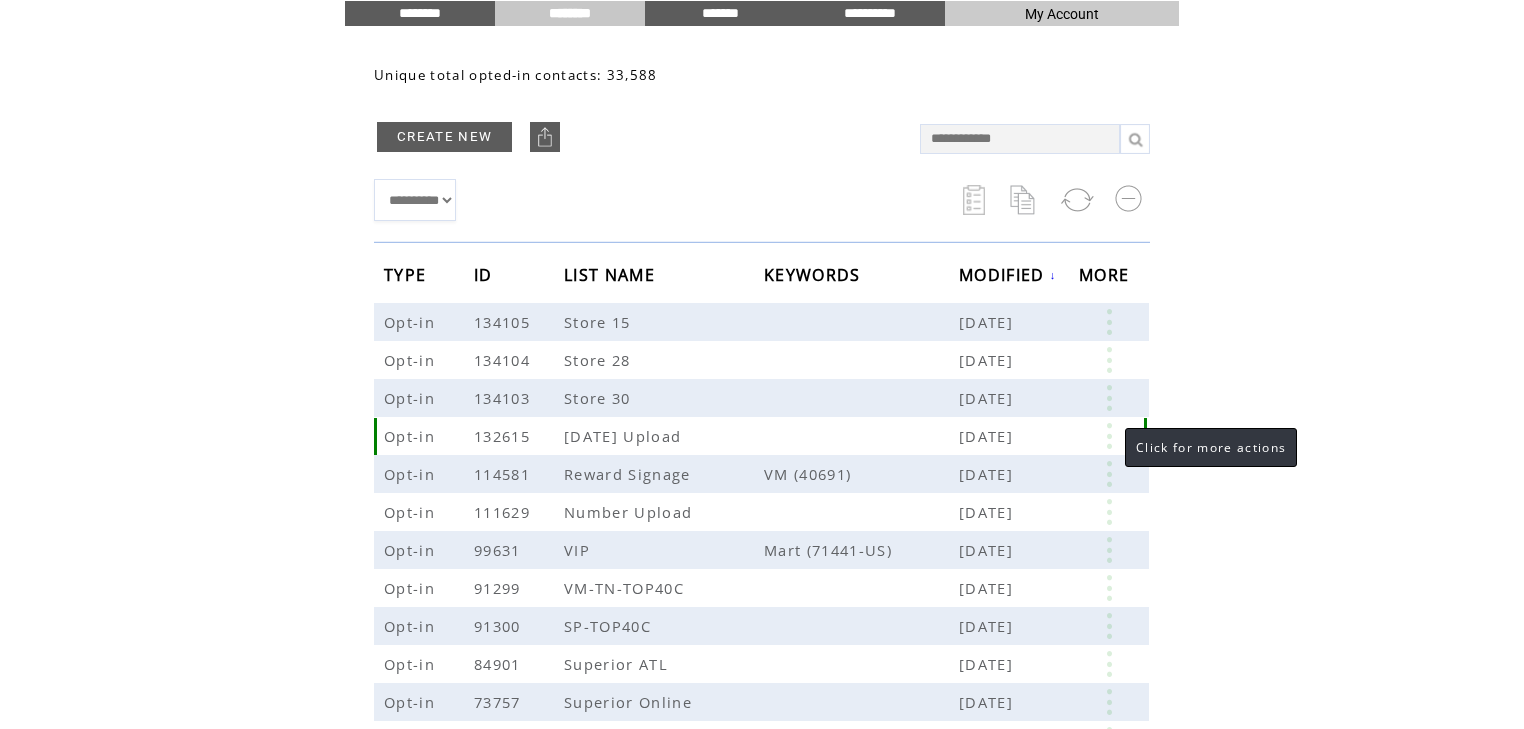 click at bounding box center [1109, 436] 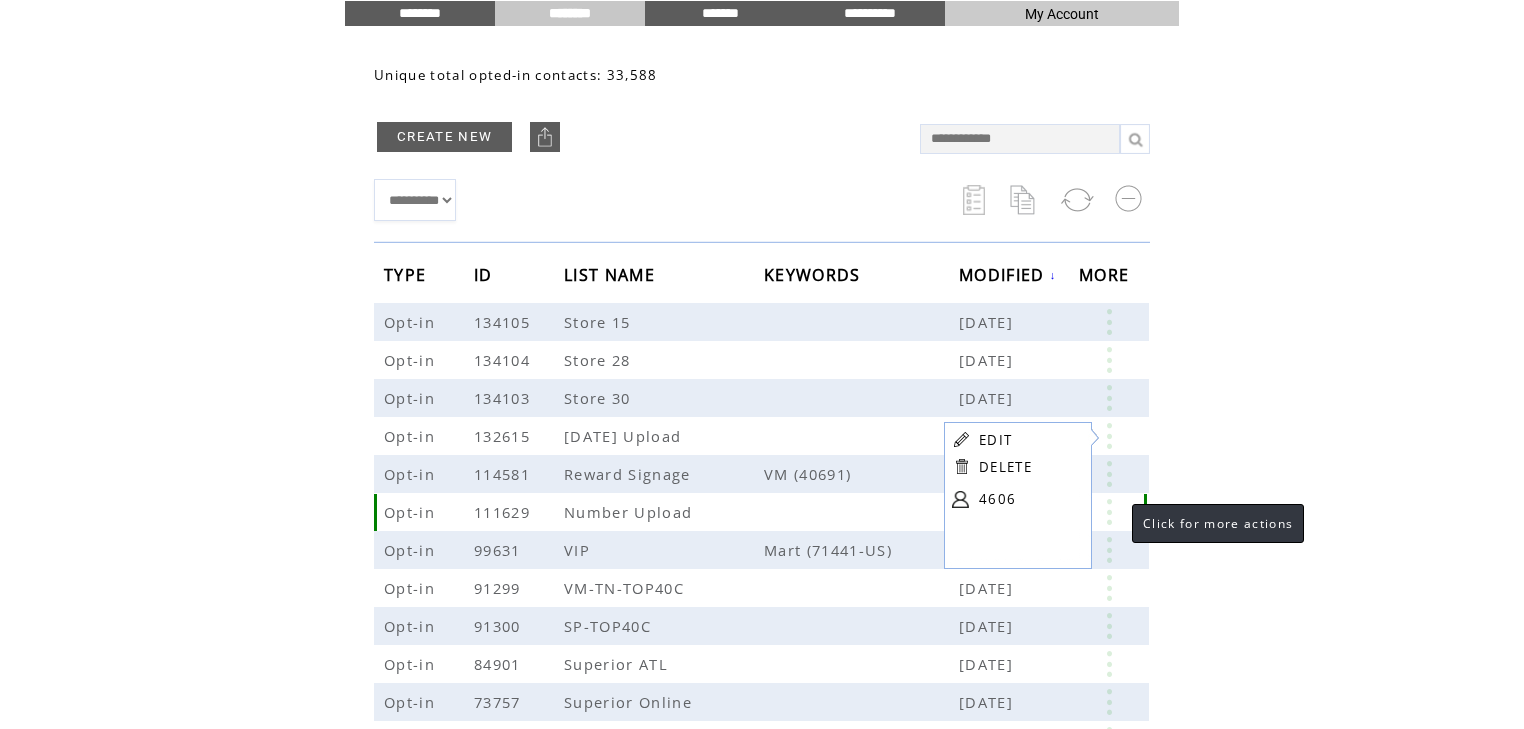 click at bounding box center (1109, 512) 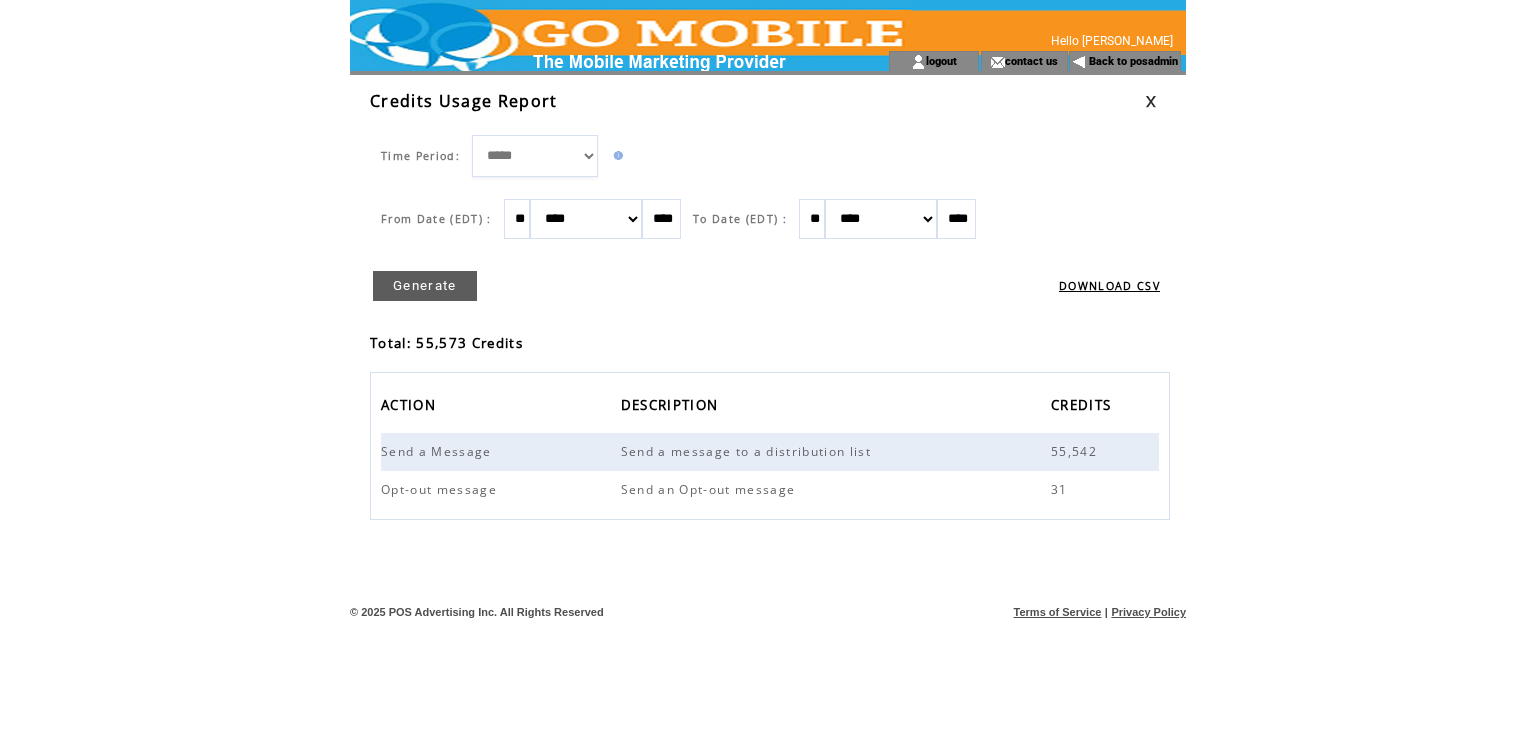 scroll, scrollTop: 0, scrollLeft: 0, axis: both 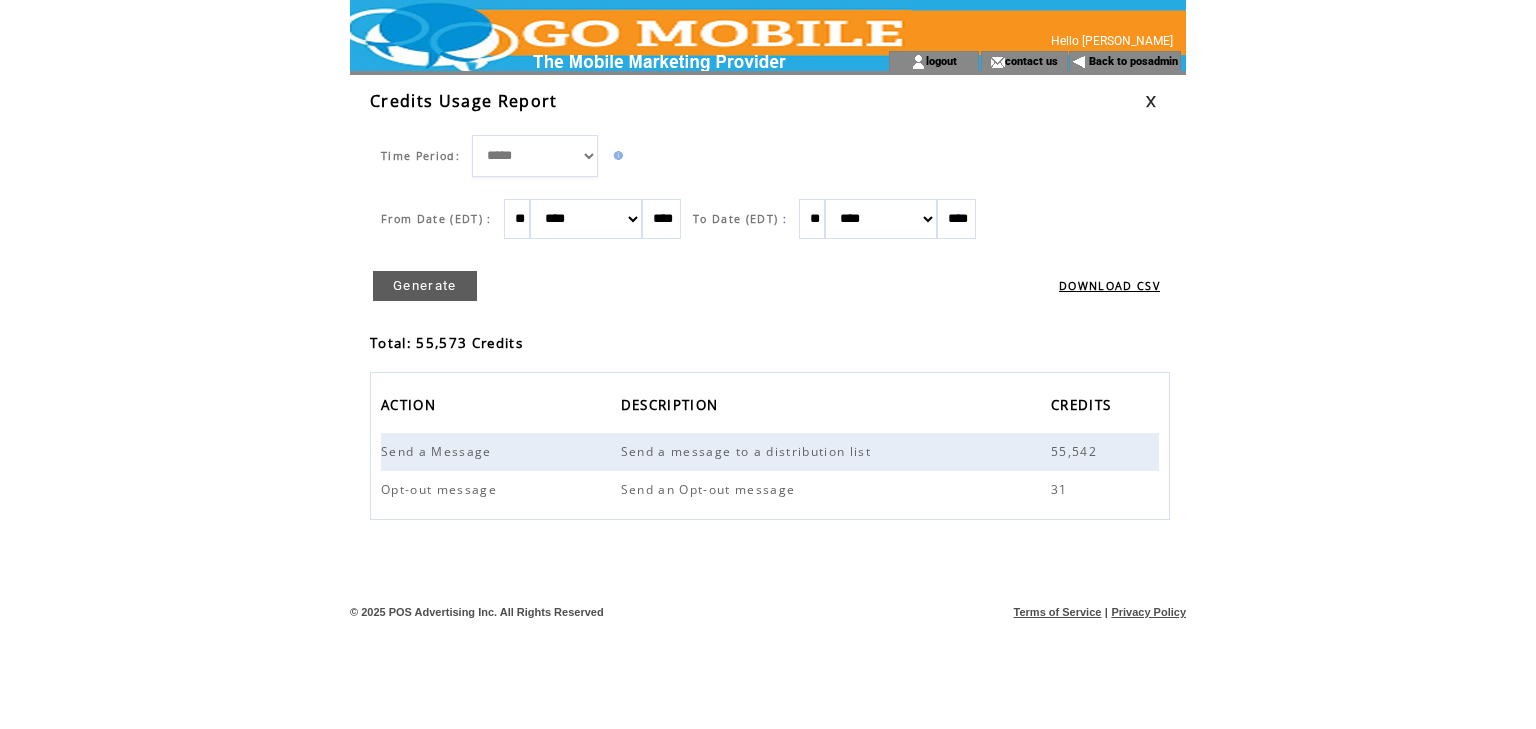click at bounding box center (1151, 101) 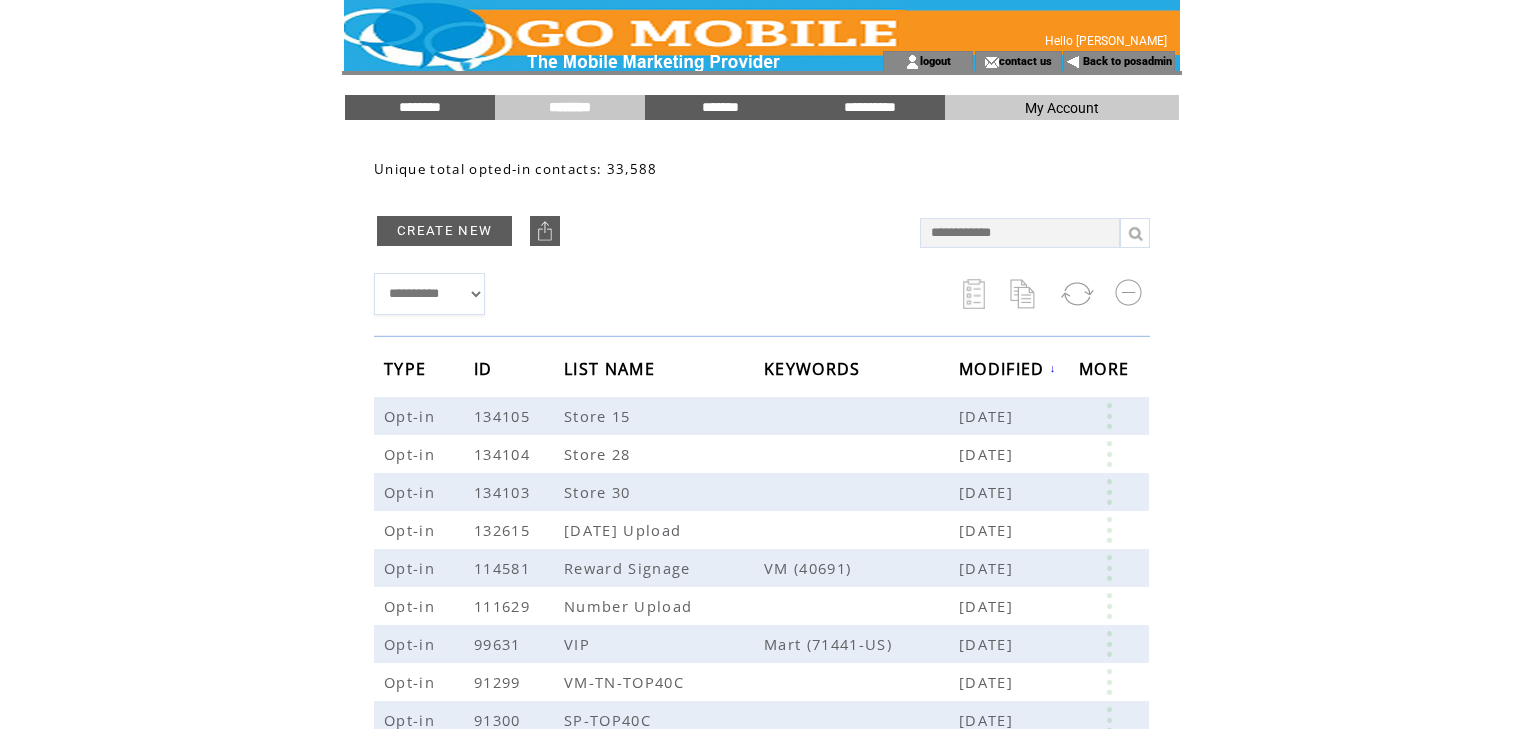 scroll, scrollTop: 0, scrollLeft: 0, axis: both 